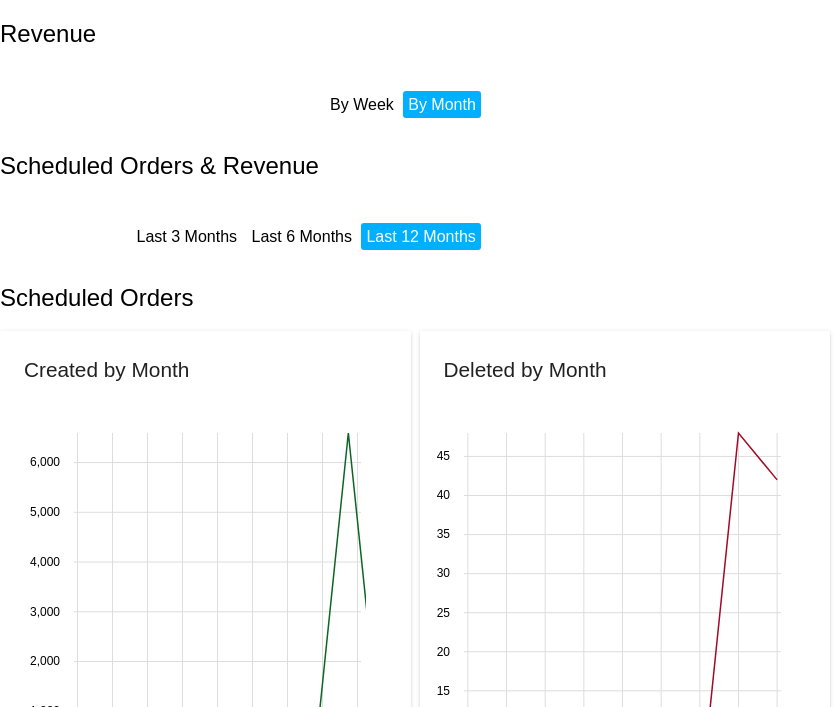 scroll, scrollTop: 0, scrollLeft: 0, axis: both 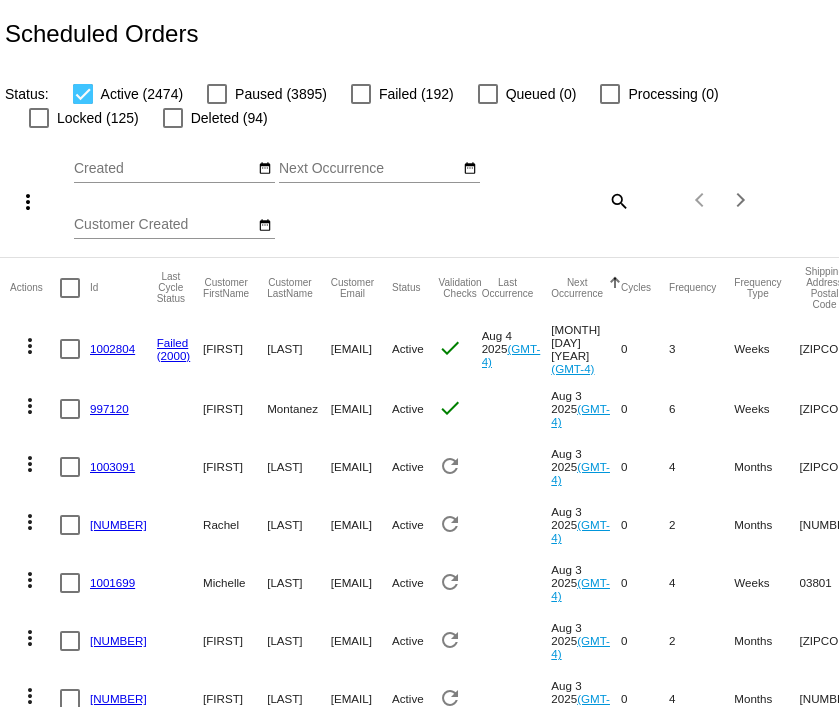 click on "search" 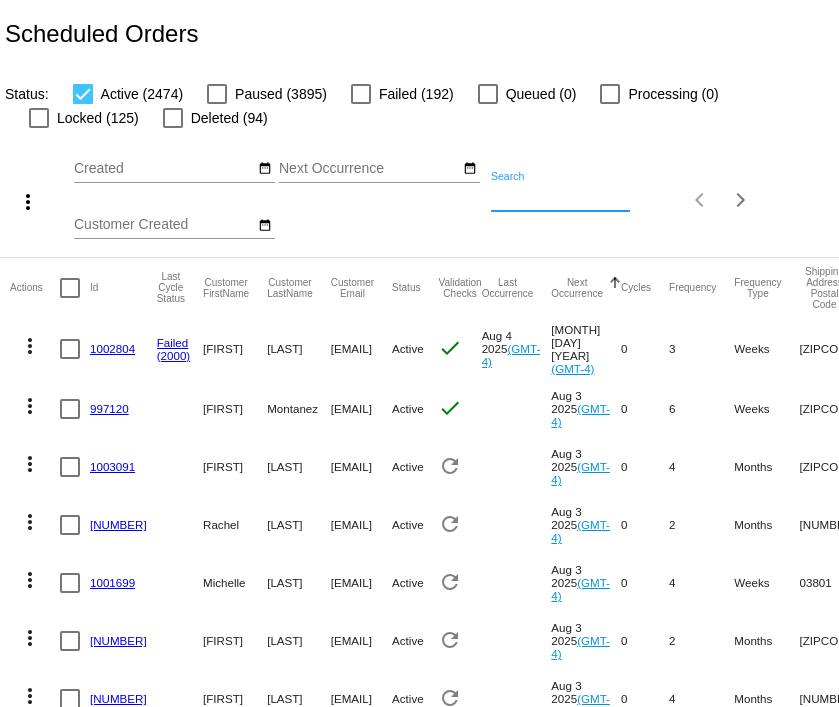 click on "Search" at bounding box center [560, 197] 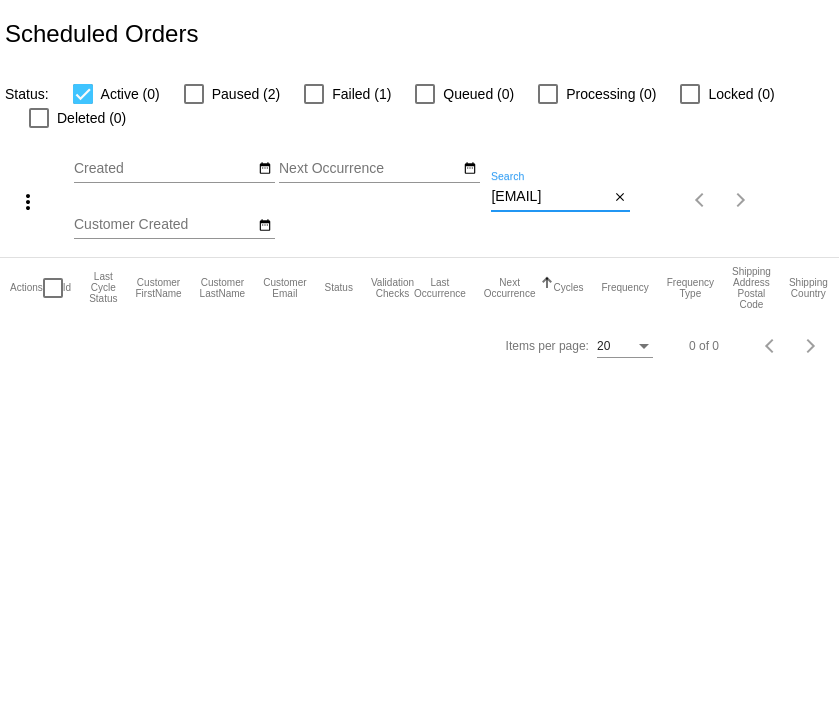 type on "[EMAIL]" 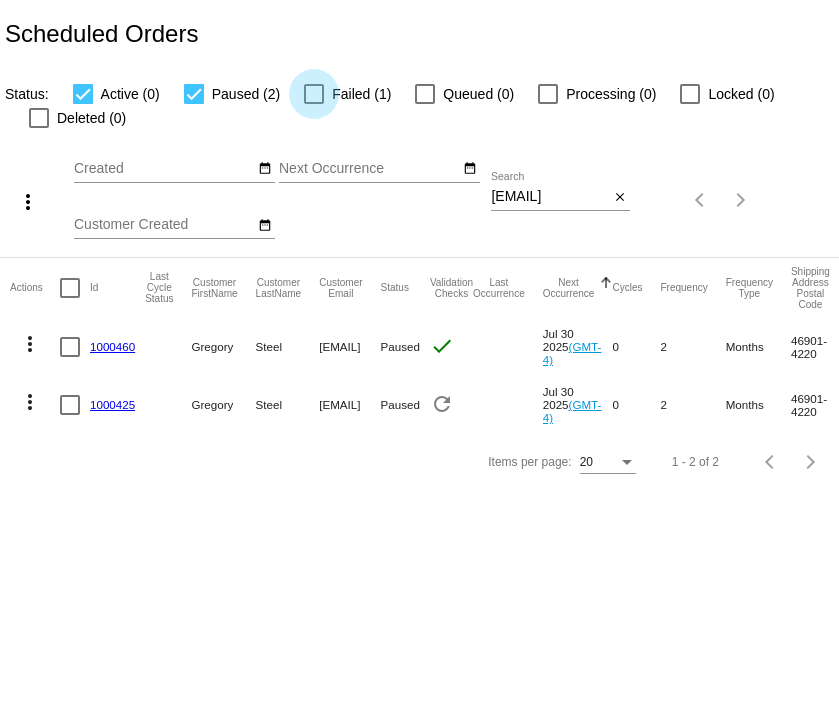 click at bounding box center [314, 94] 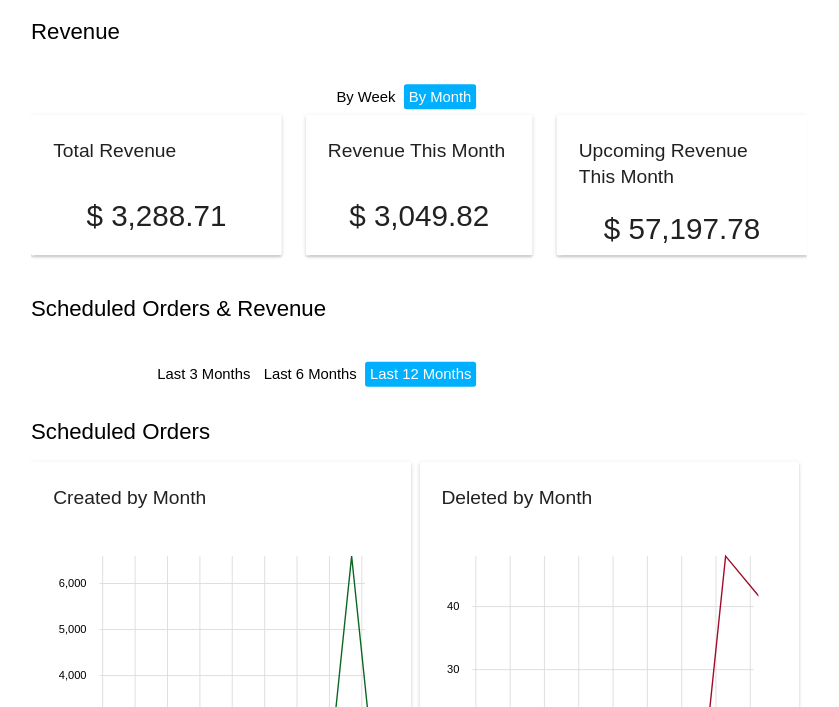 scroll, scrollTop: 0, scrollLeft: 0, axis: both 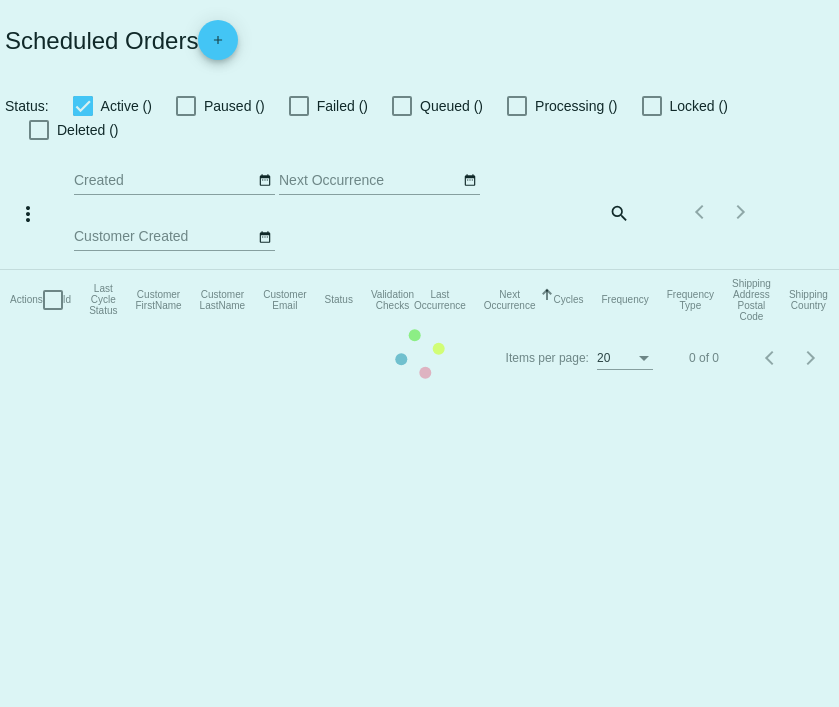 checkbox on "true" 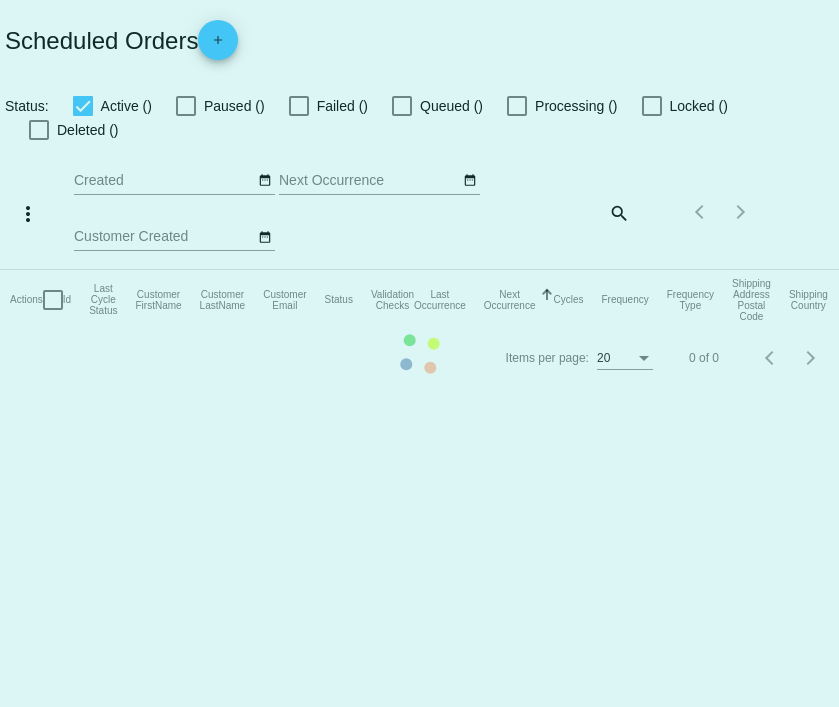 checkbox on "true" 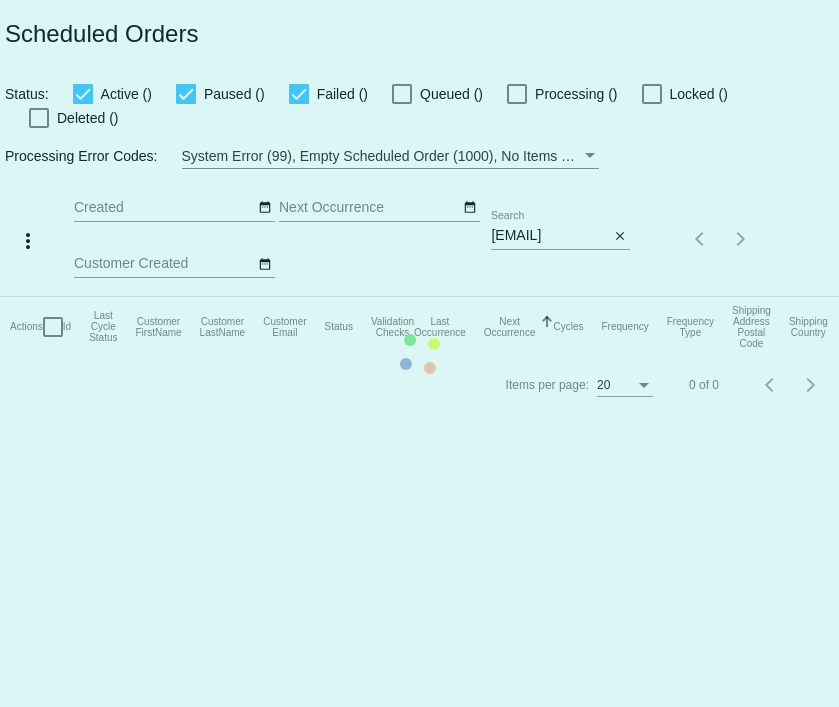 scroll, scrollTop: 0, scrollLeft: 0, axis: both 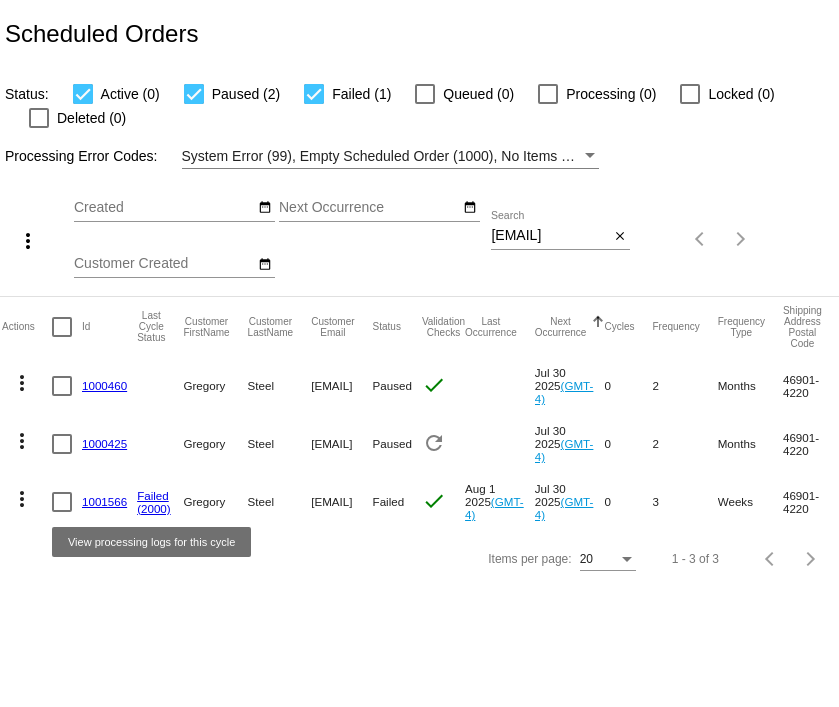 click on "Failed" 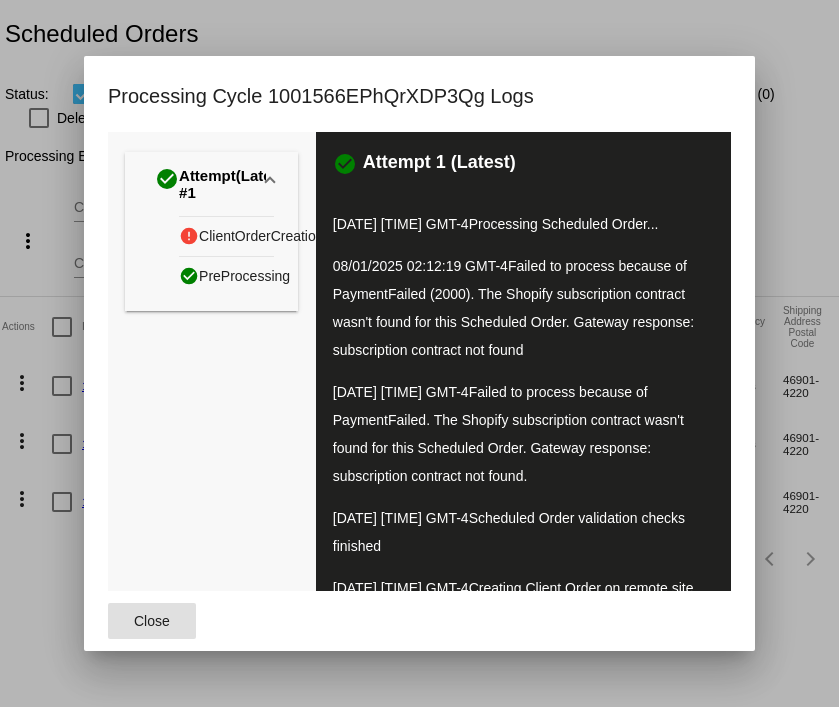 scroll, scrollTop: 0, scrollLeft: 0, axis: both 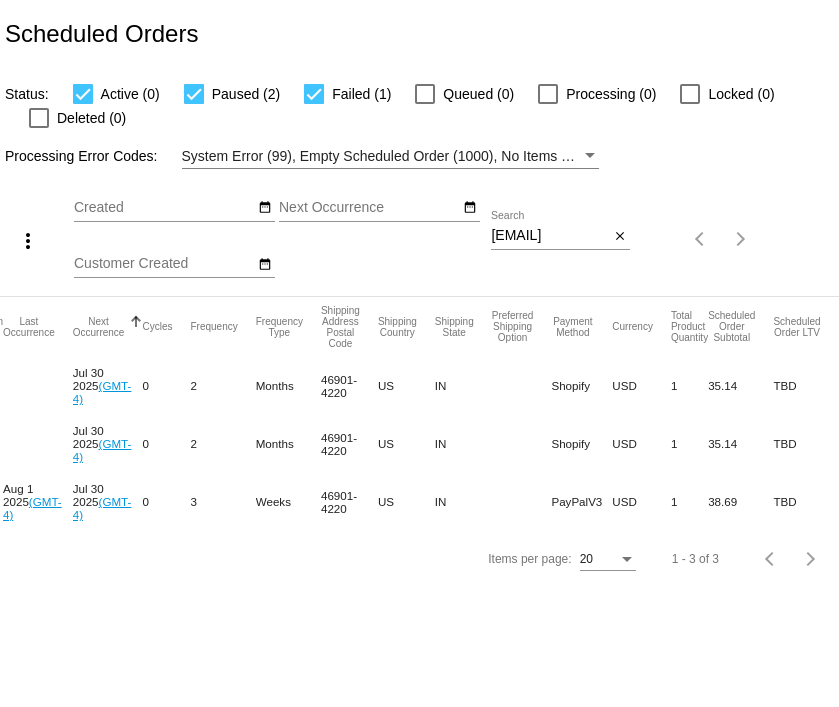click on "35.14" 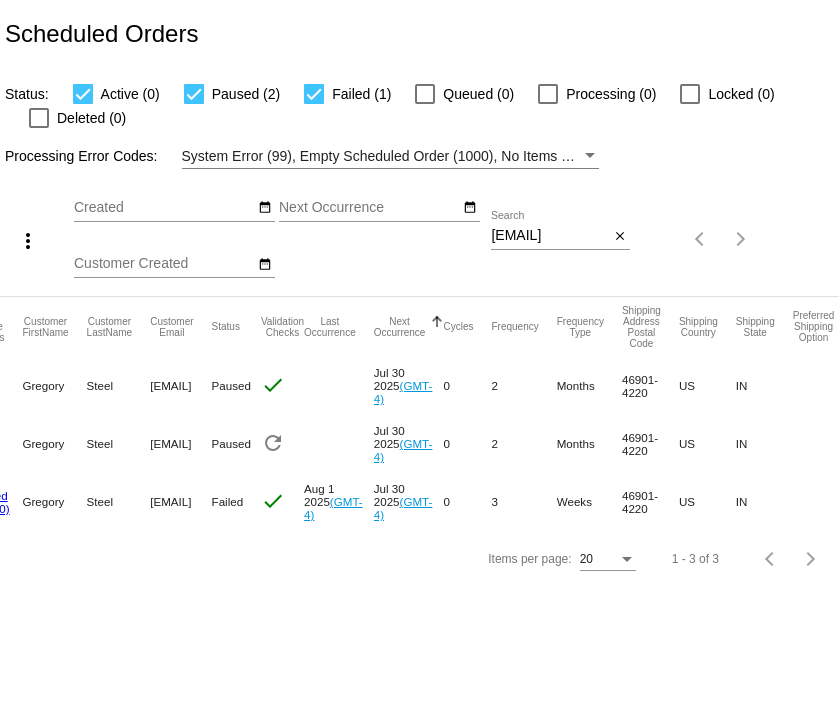 scroll, scrollTop: 0, scrollLeft: 168, axis: horizontal 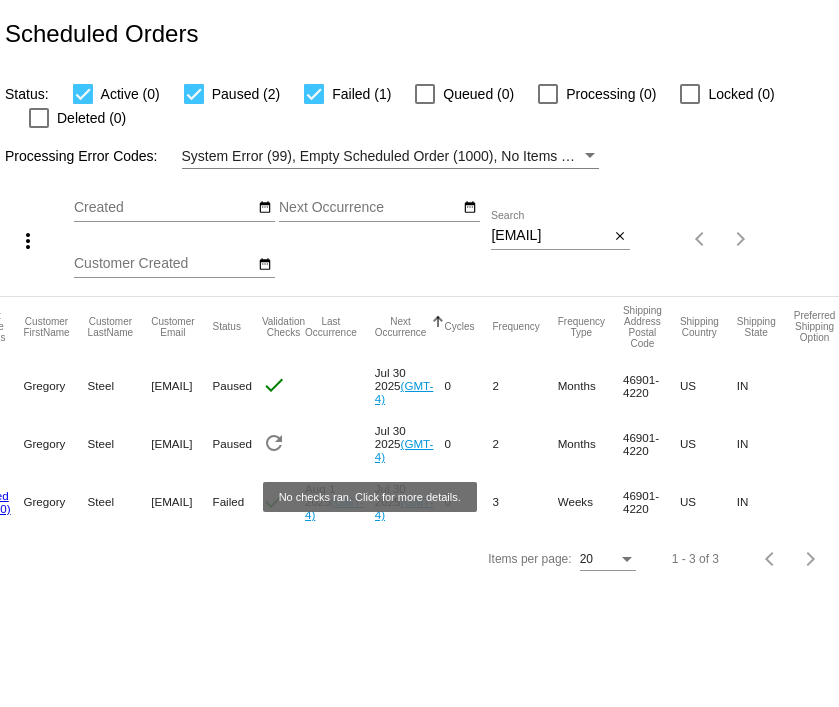 click on "refresh" 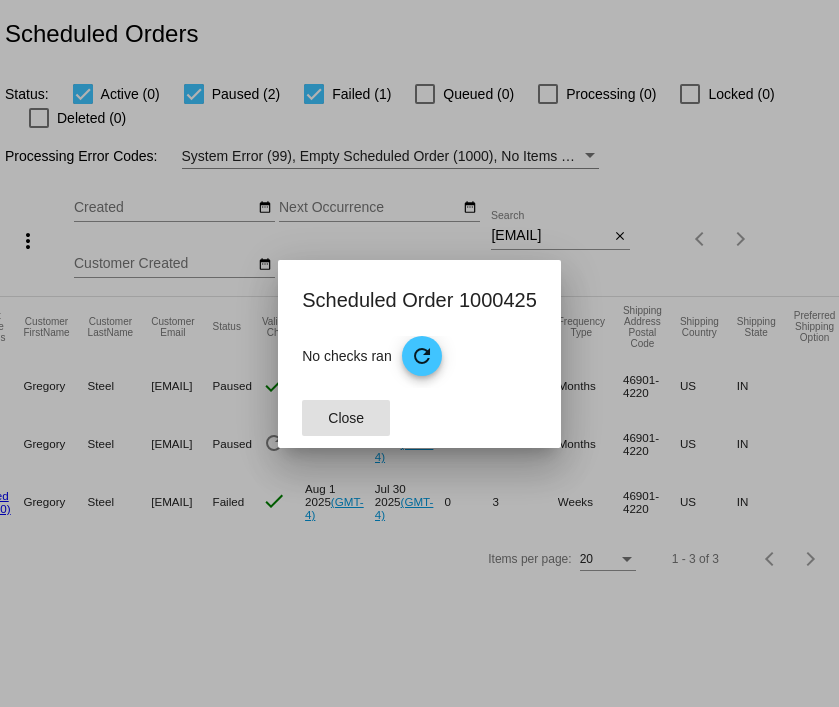click on "Close" 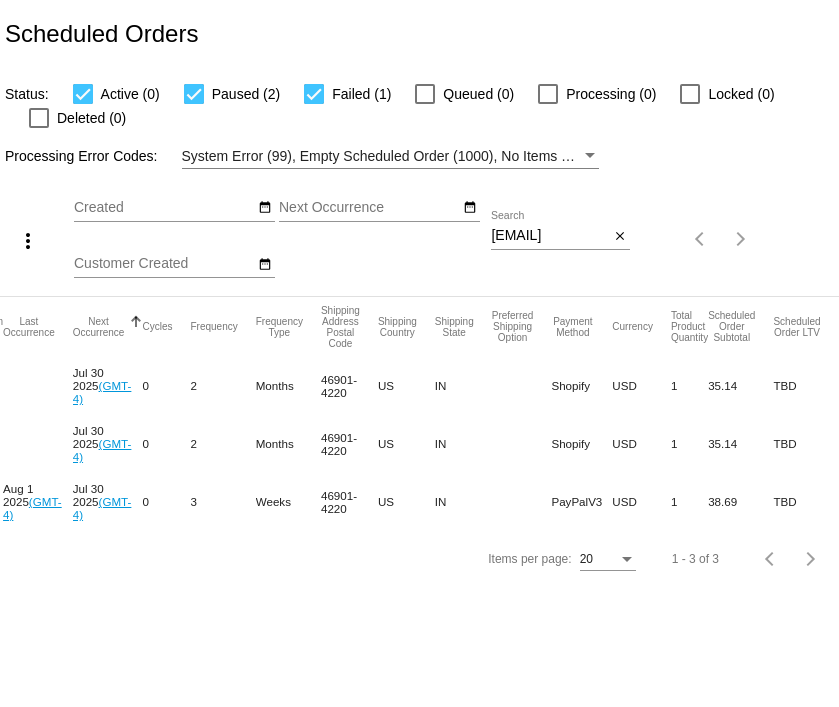 scroll, scrollTop: 0, scrollLeft: 589, axis: horizontal 